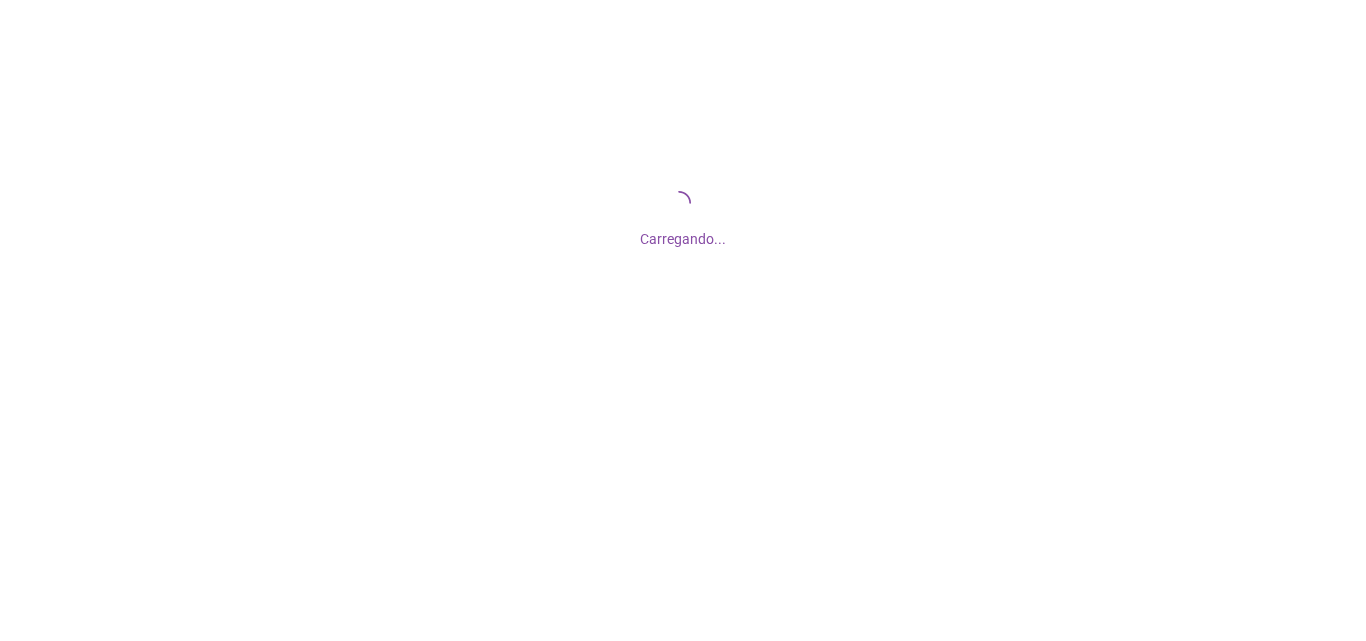 scroll, scrollTop: 0, scrollLeft: 0, axis: both 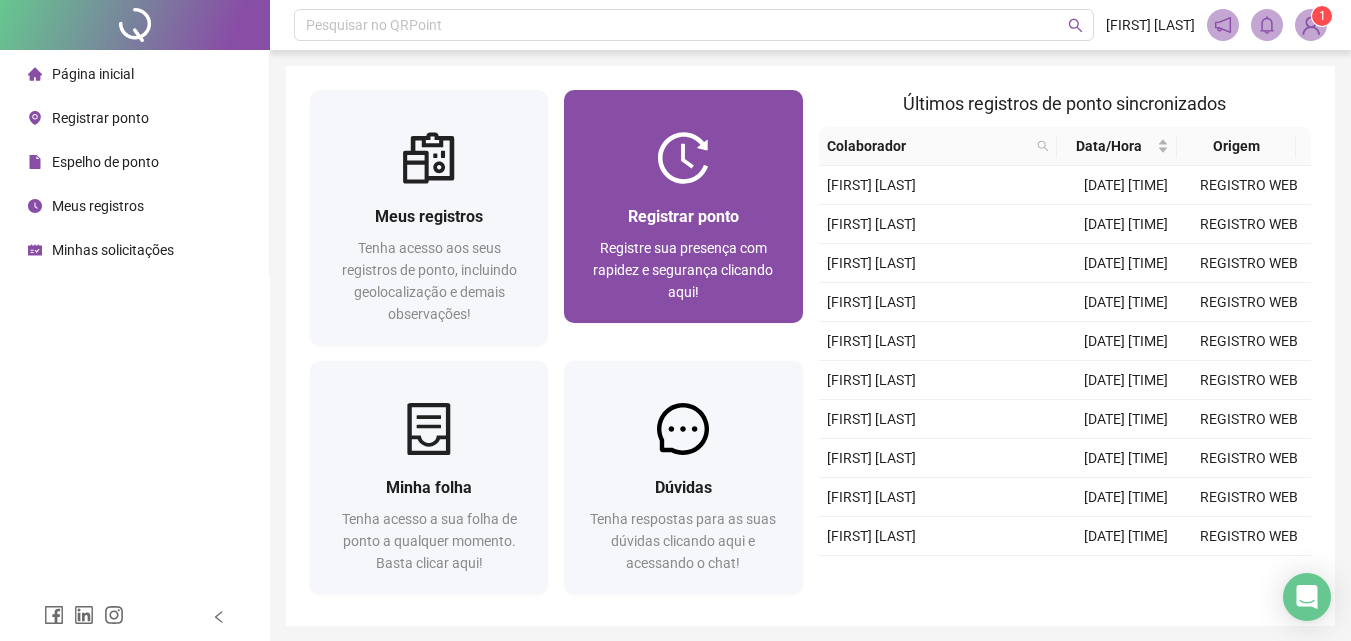 click on "Registrar ponto" at bounding box center [683, 216] 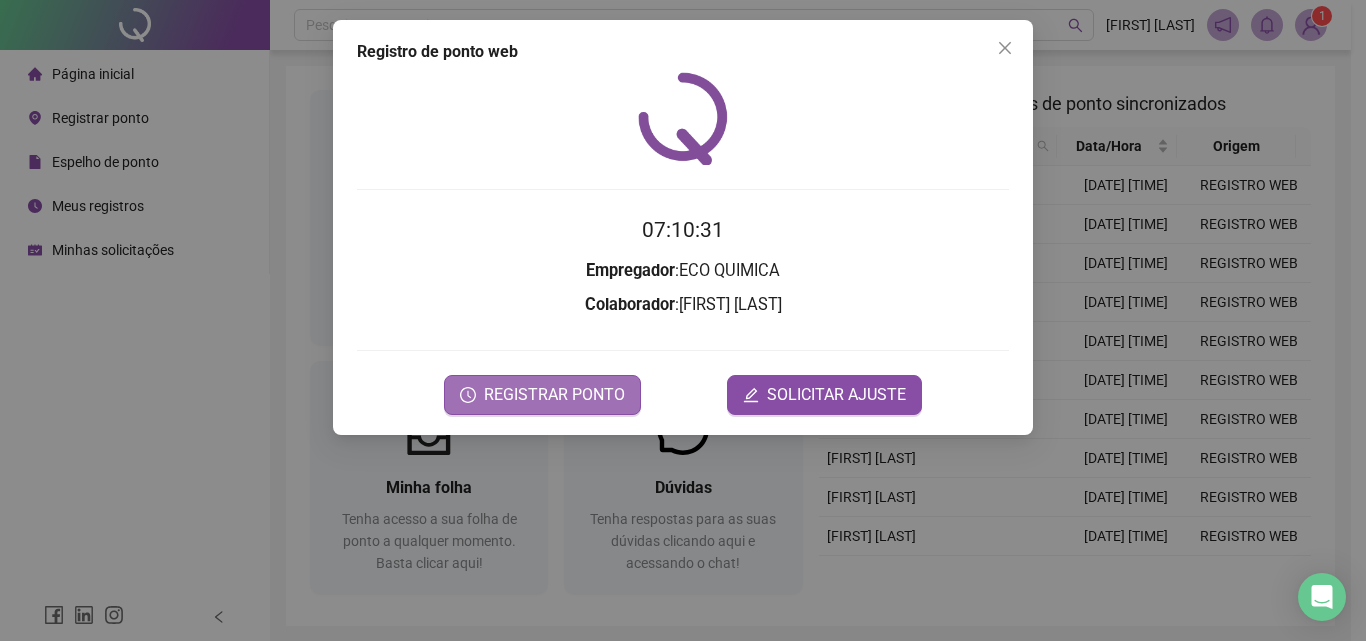 click on "REGISTRAR PONTO" at bounding box center (554, 395) 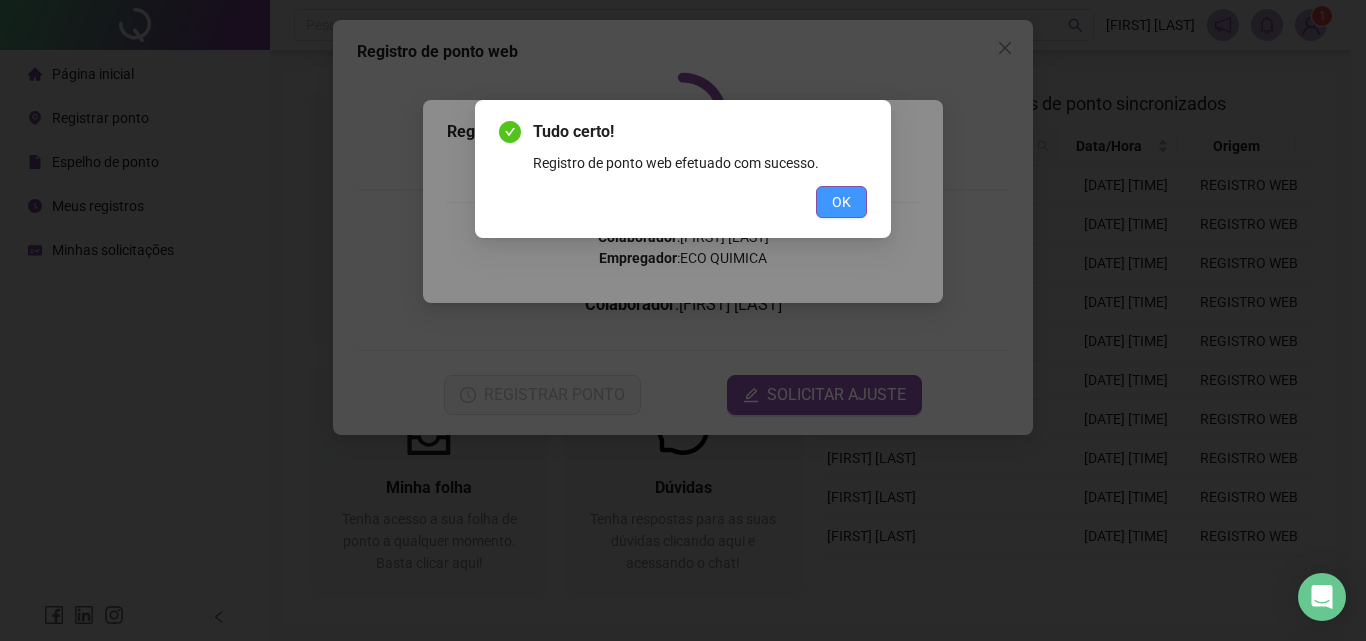 click on "OK" at bounding box center (841, 202) 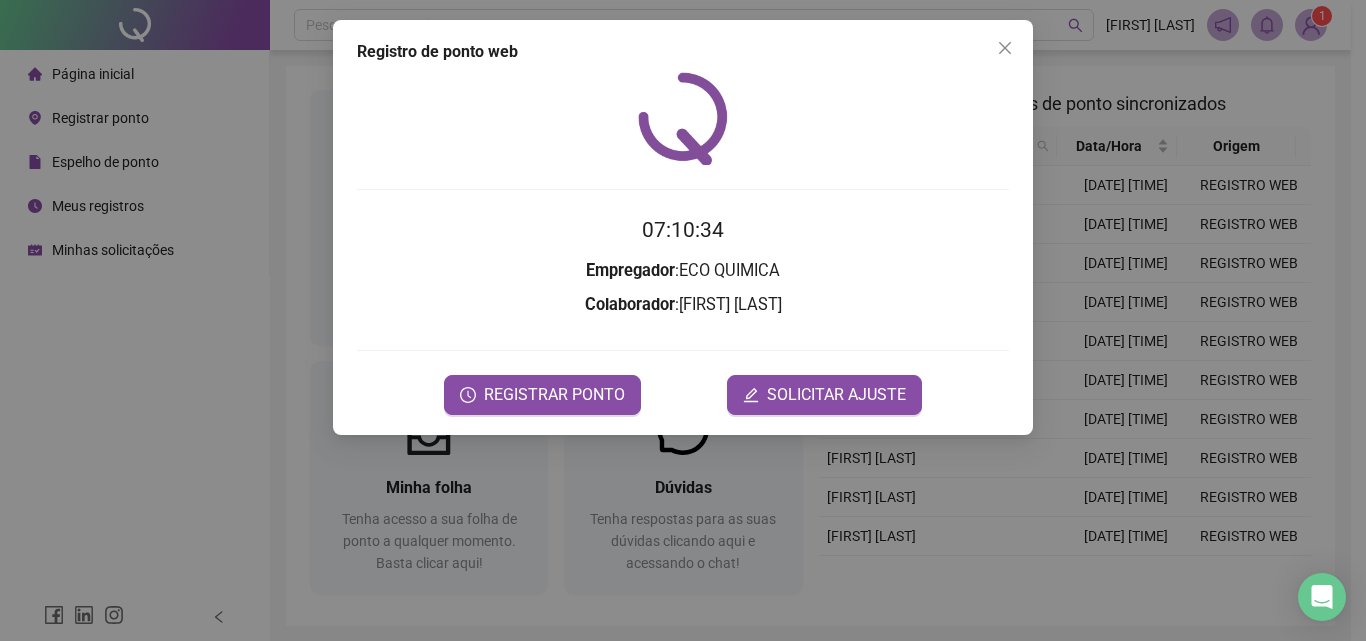 click on "Registro de ponto web [TIME] Empregador :  ECO QUIMICA Colaborador :  [FIRST] [LAST] REGISTRAR PONTO SOLICITAR AJUSTE" at bounding box center (683, 320) 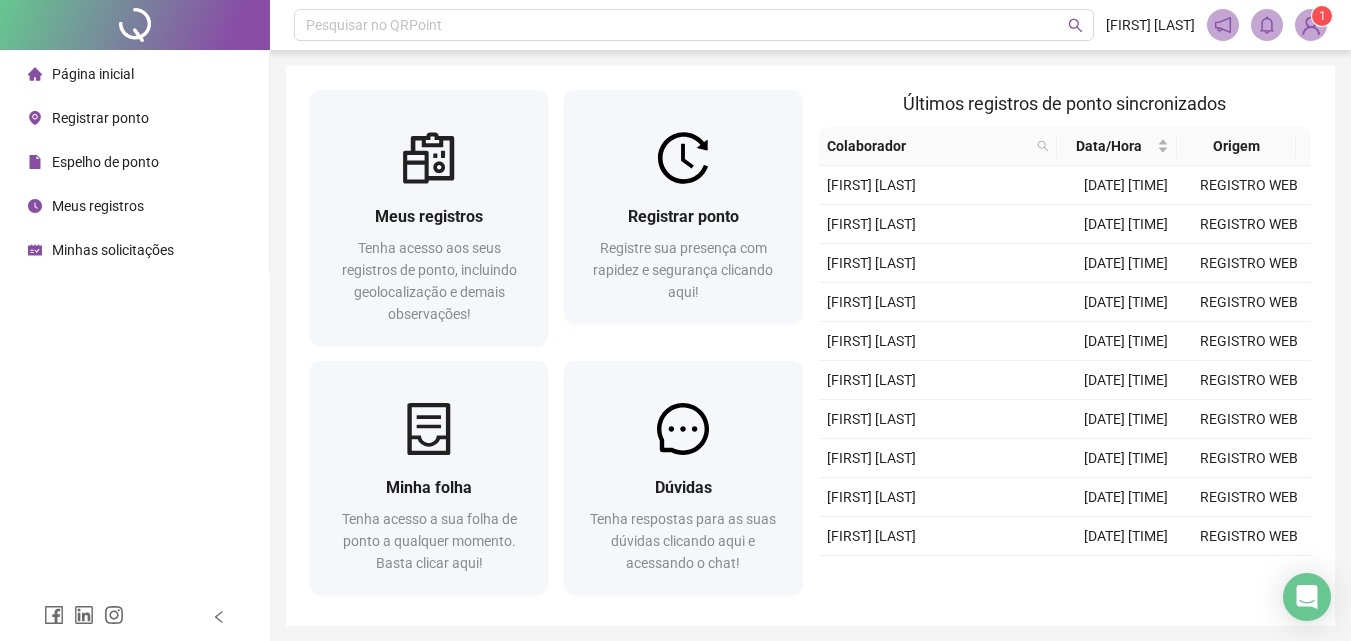 click at bounding box center [1311, 25] 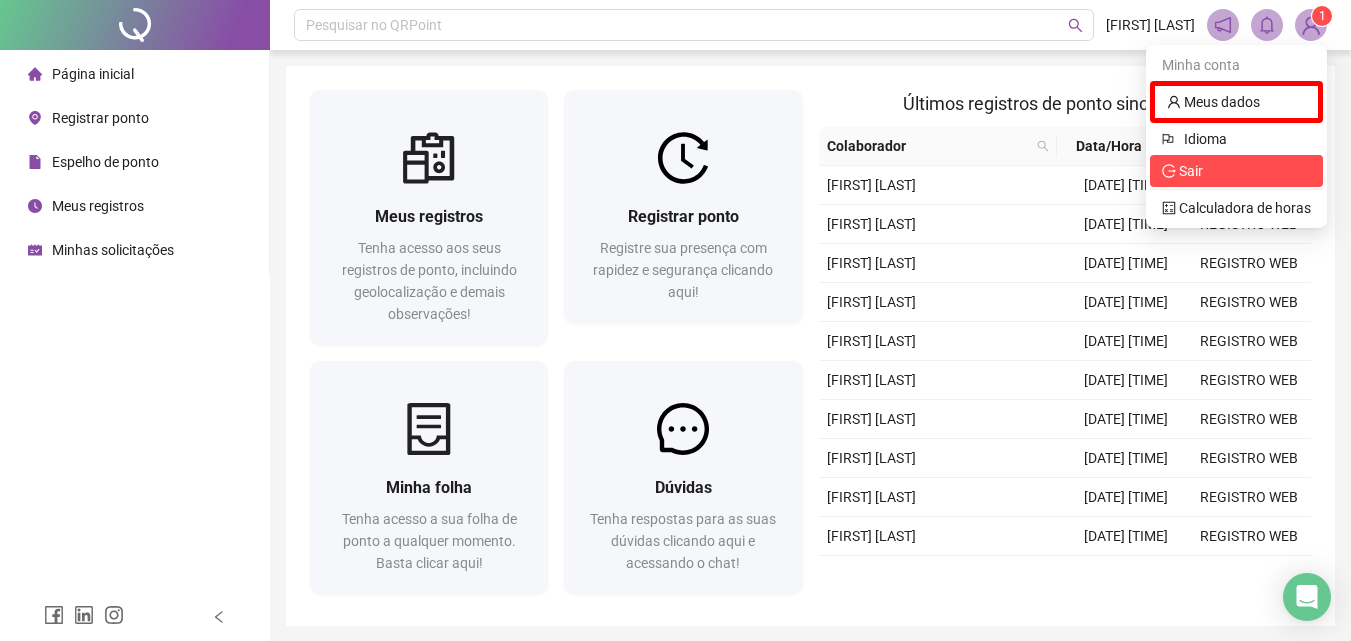 click on "Sair" at bounding box center [1236, 171] 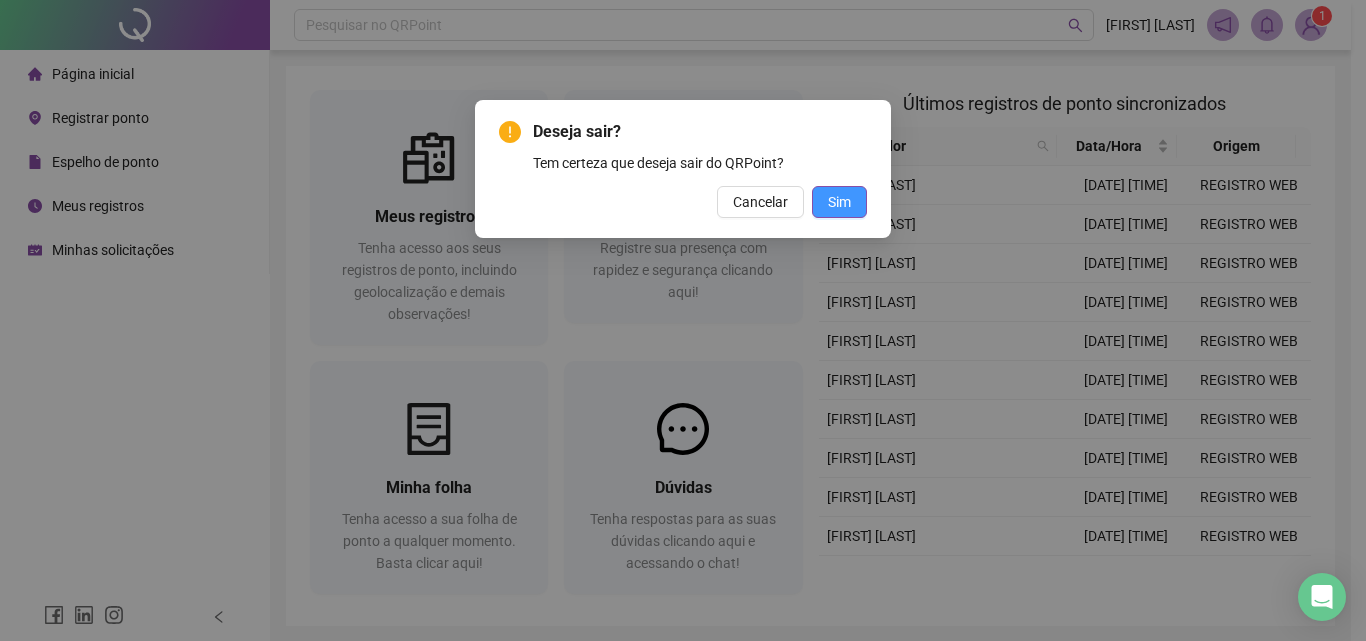click on "Sim" at bounding box center (839, 202) 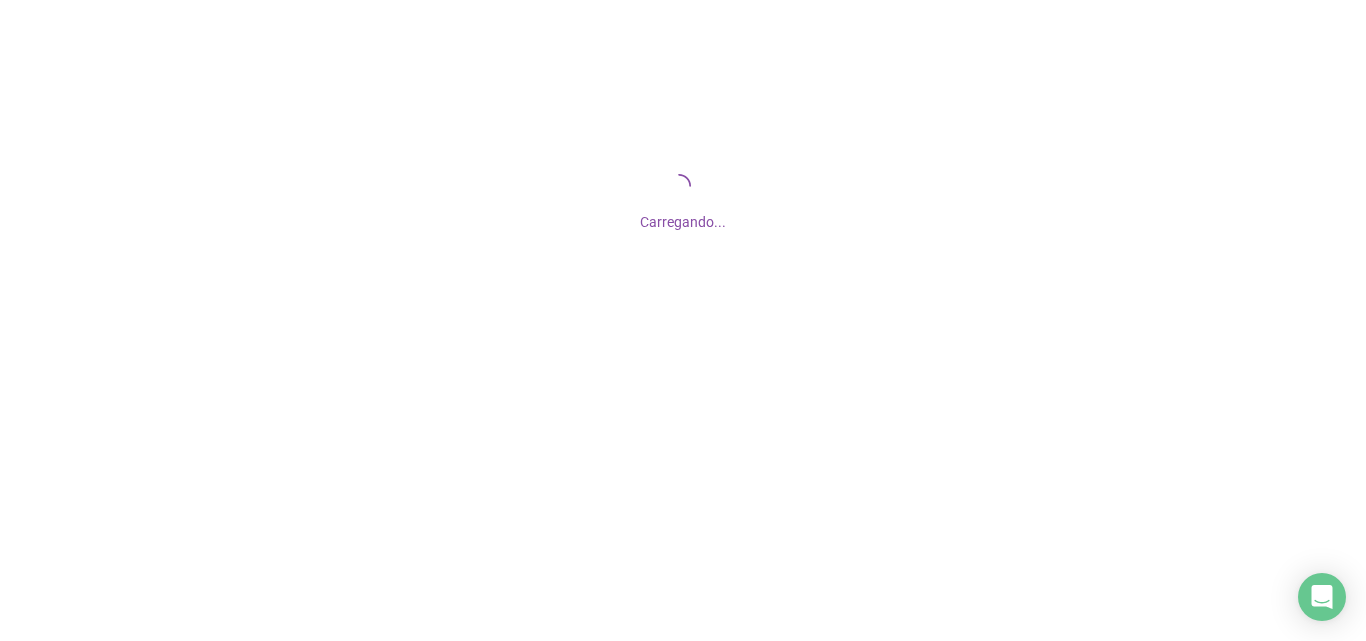 scroll, scrollTop: 0, scrollLeft: 0, axis: both 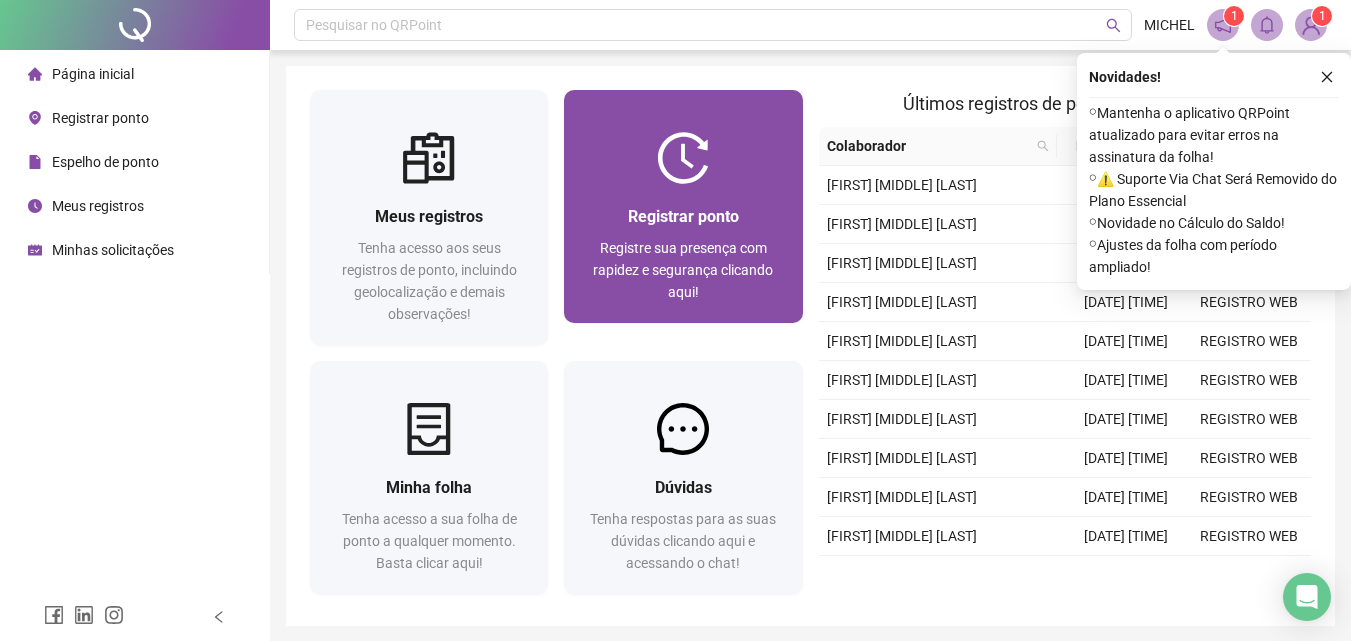 click on "Registre sua presença com rapidez e segurança clicando aqui!" at bounding box center (683, 270) 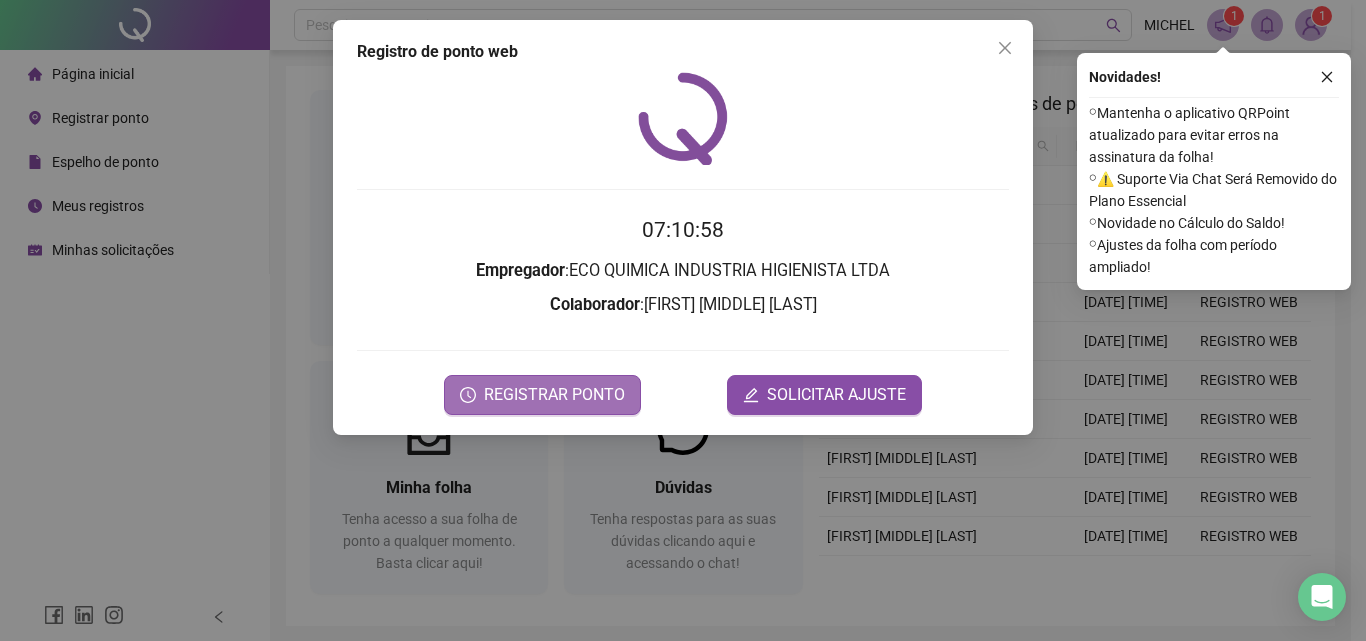 click on "REGISTRAR PONTO" at bounding box center (554, 395) 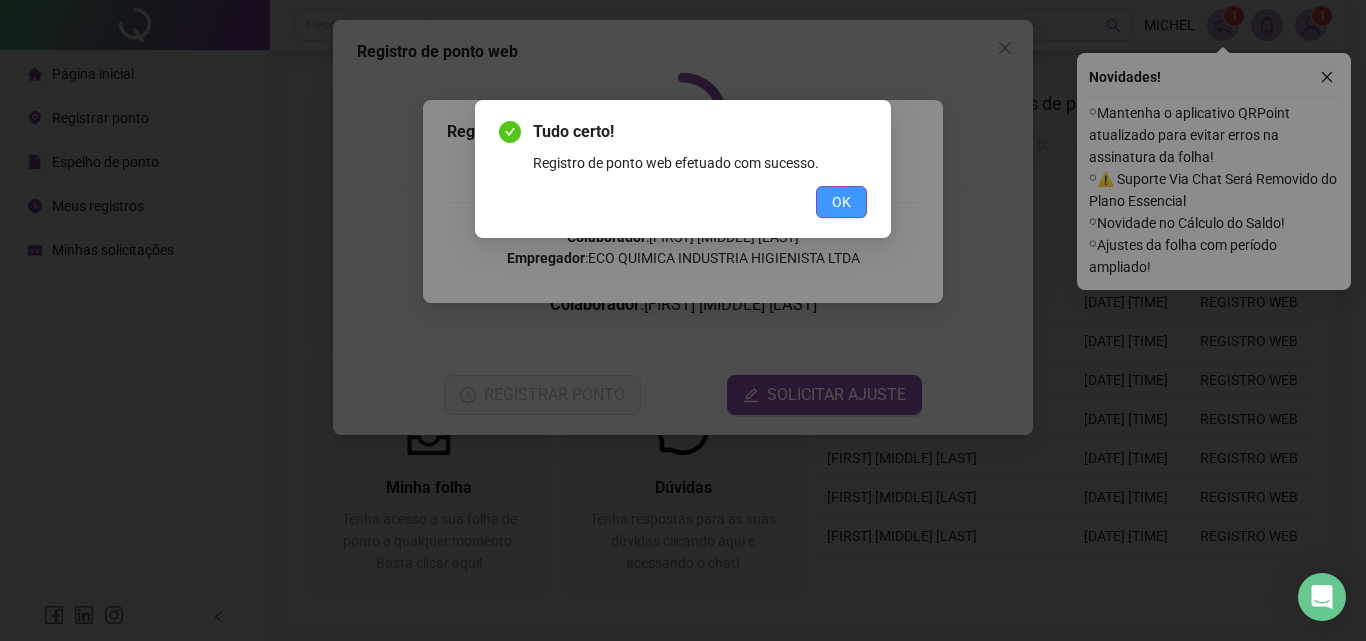 click on "OK" at bounding box center (841, 202) 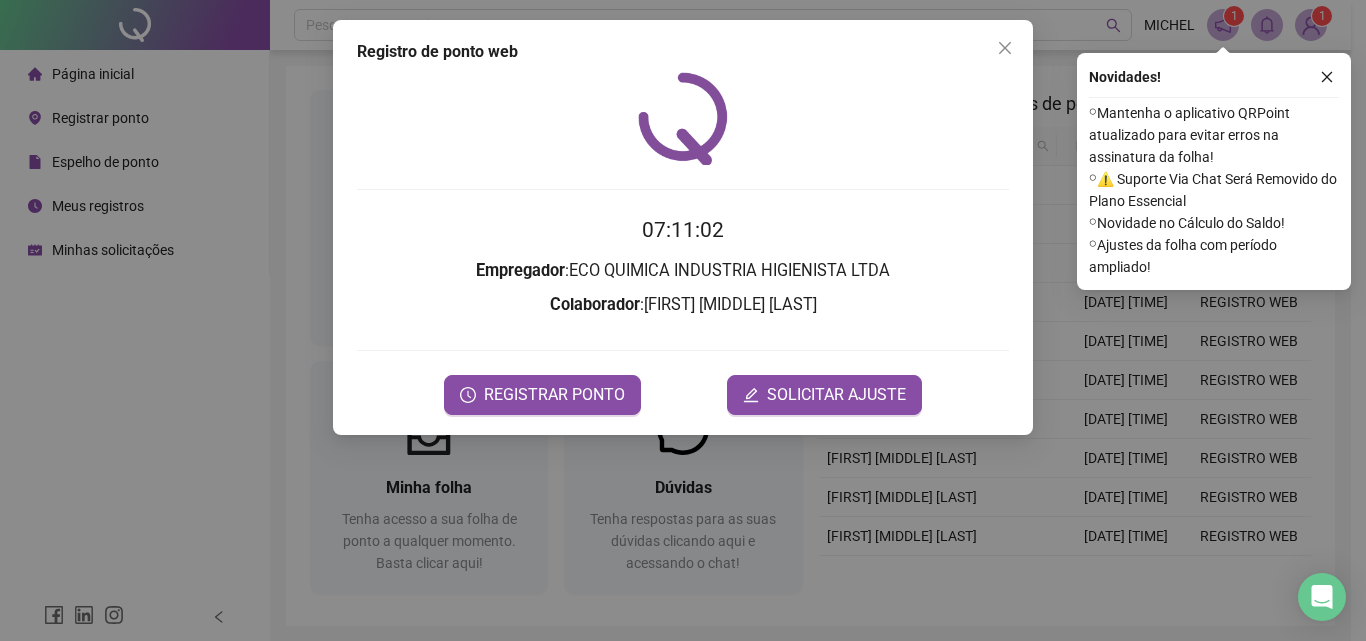click on "Registro de ponto web 07:11:02 Empregador :  ECO QUIMICA INDUSTRIA HIGIENISTA LTDA Colaborador :  MICHEL AUGUSTO SOARES DE LIMA  REGISTRAR PONTO SOLICITAR AJUSTE" at bounding box center [683, 320] 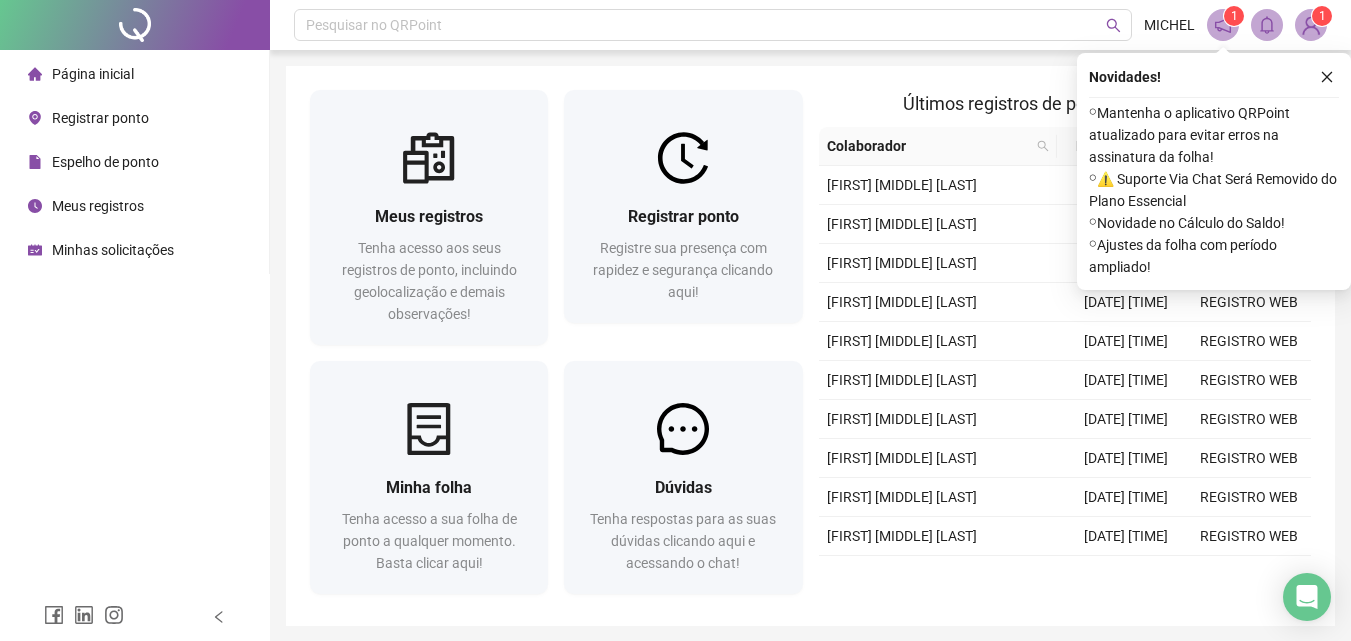 click at bounding box center (1311, 25) 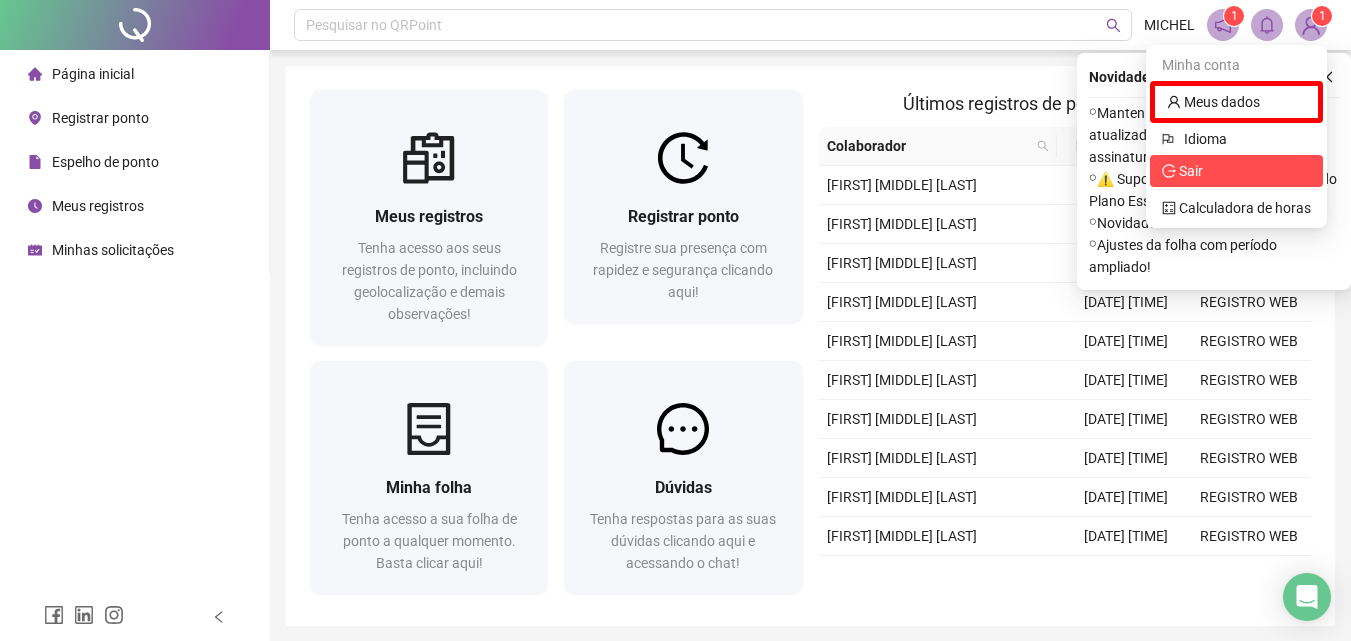 click on "Sair" at bounding box center [1236, 171] 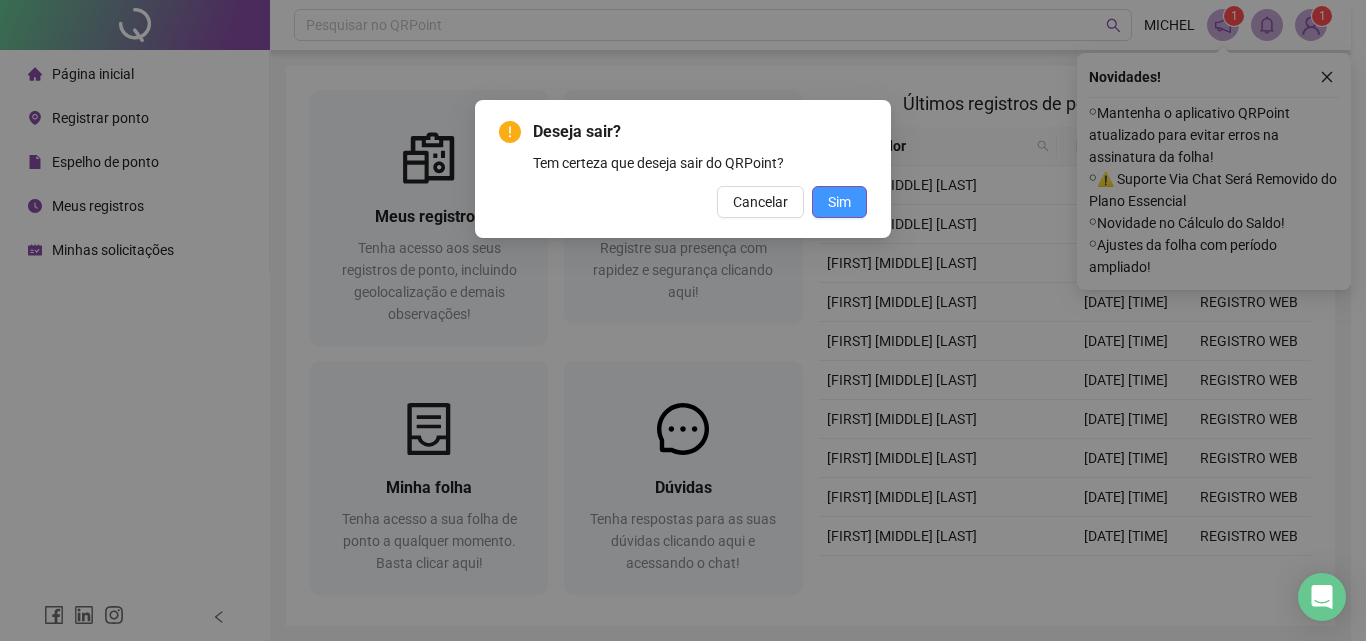 click on "Sim" at bounding box center [839, 202] 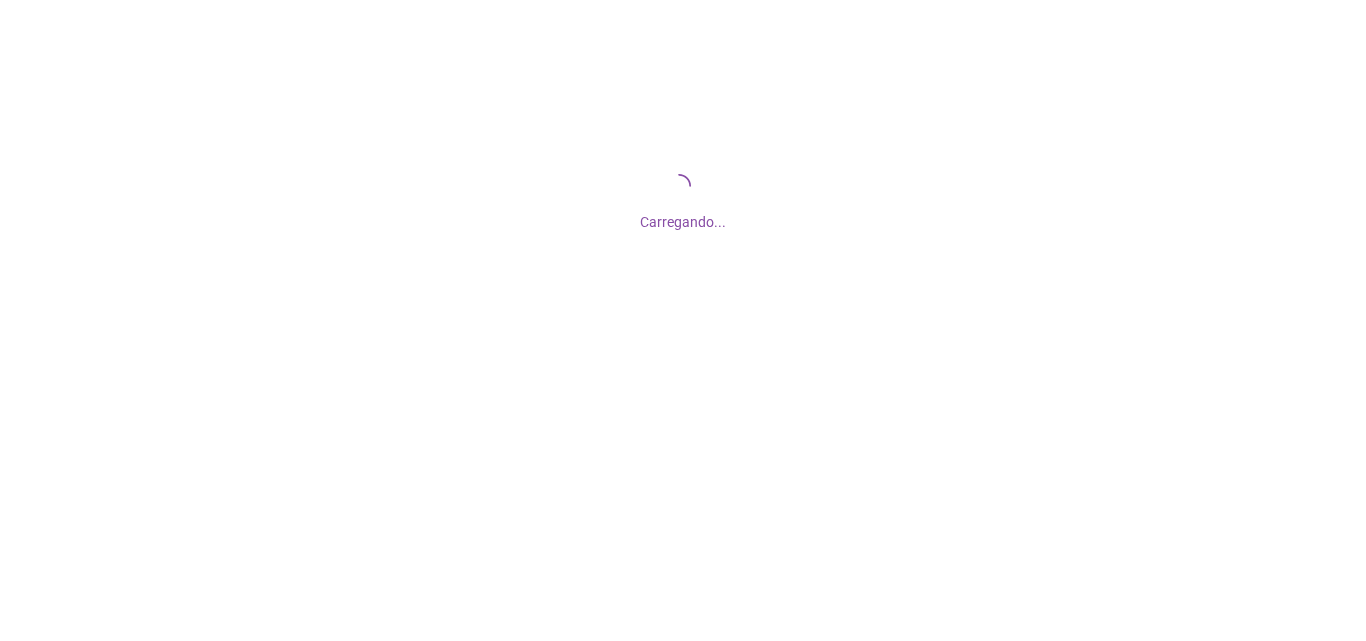 scroll, scrollTop: 0, scrollLeft: 0, axis: both 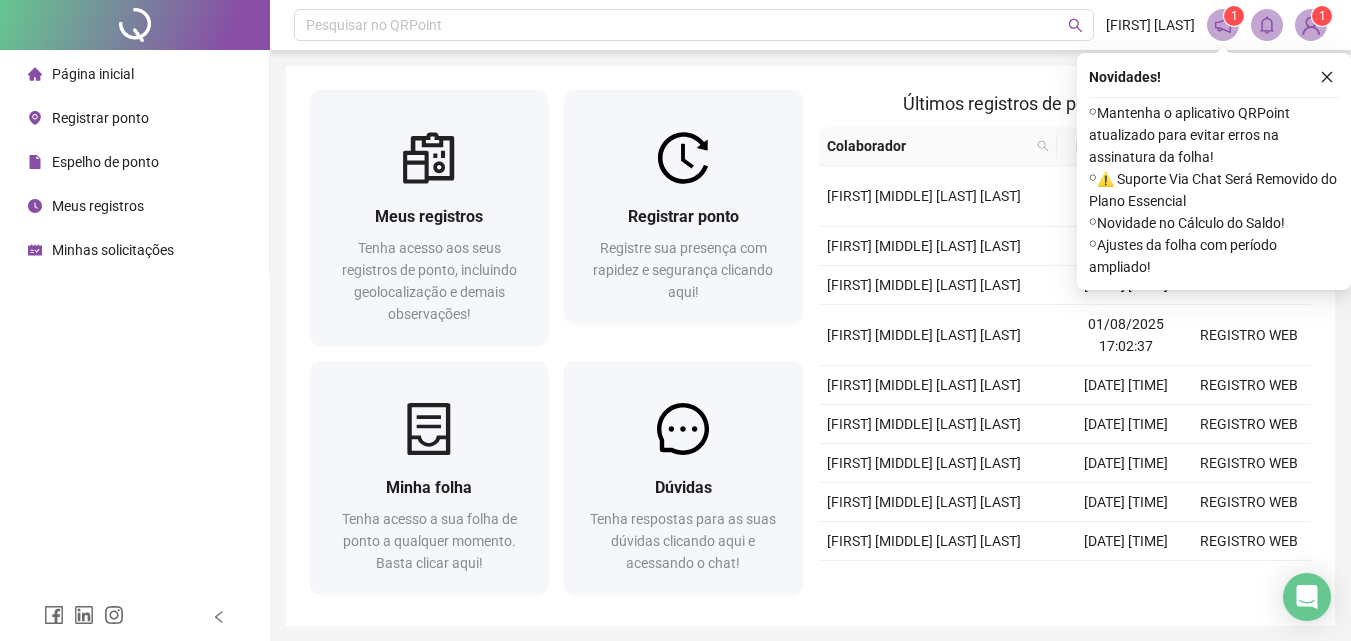 click on "Registrar ponto" at bounding box center [100, 118] 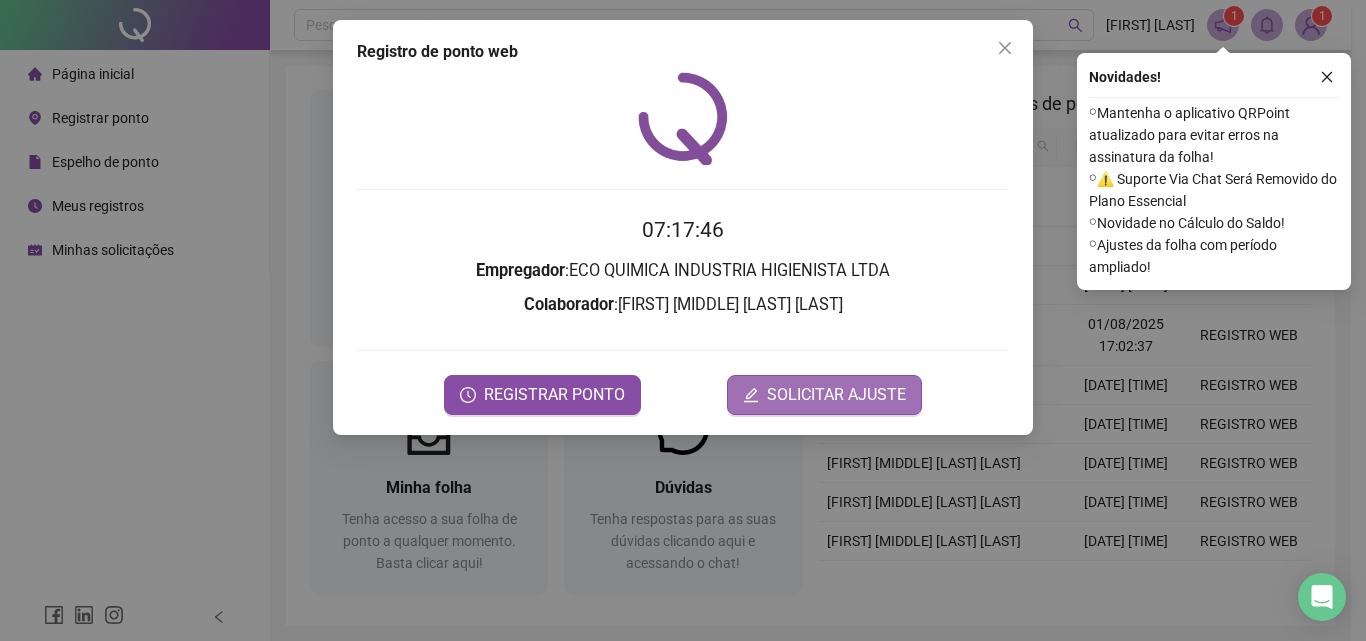 click on "SOLICITAR AJUSTE" at bounding box center [836, 395] 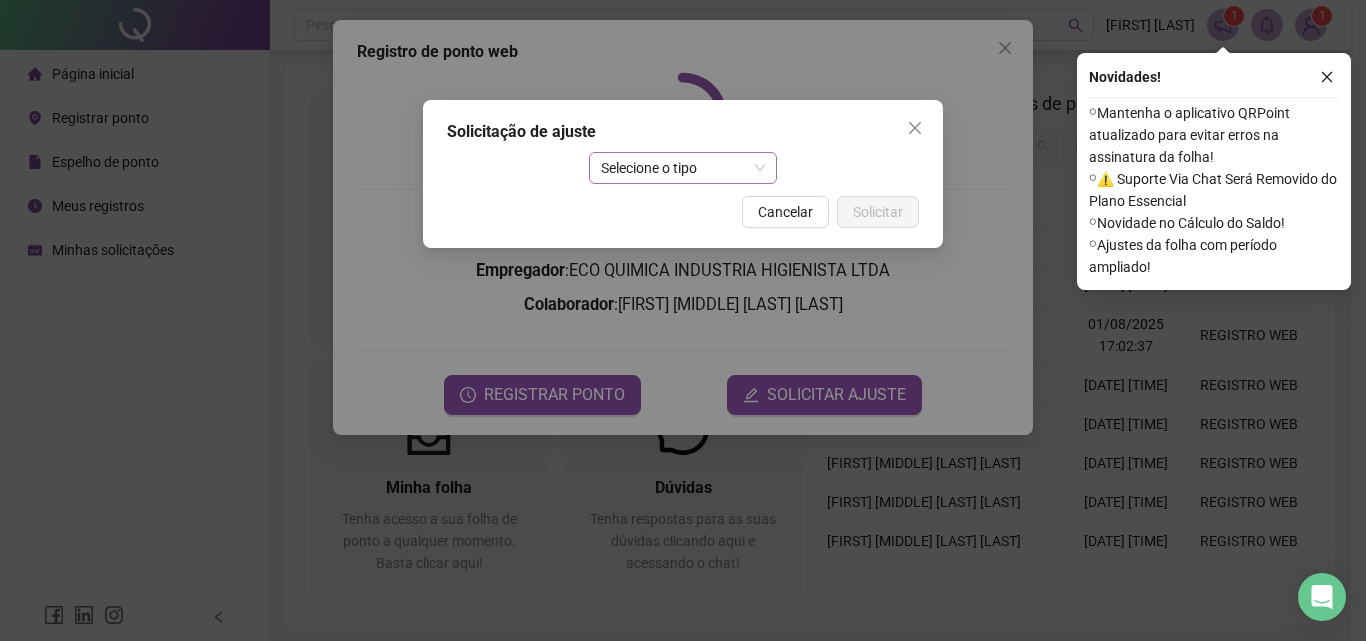 click on "Selecione o tipo" at bounding box center (683, 168) 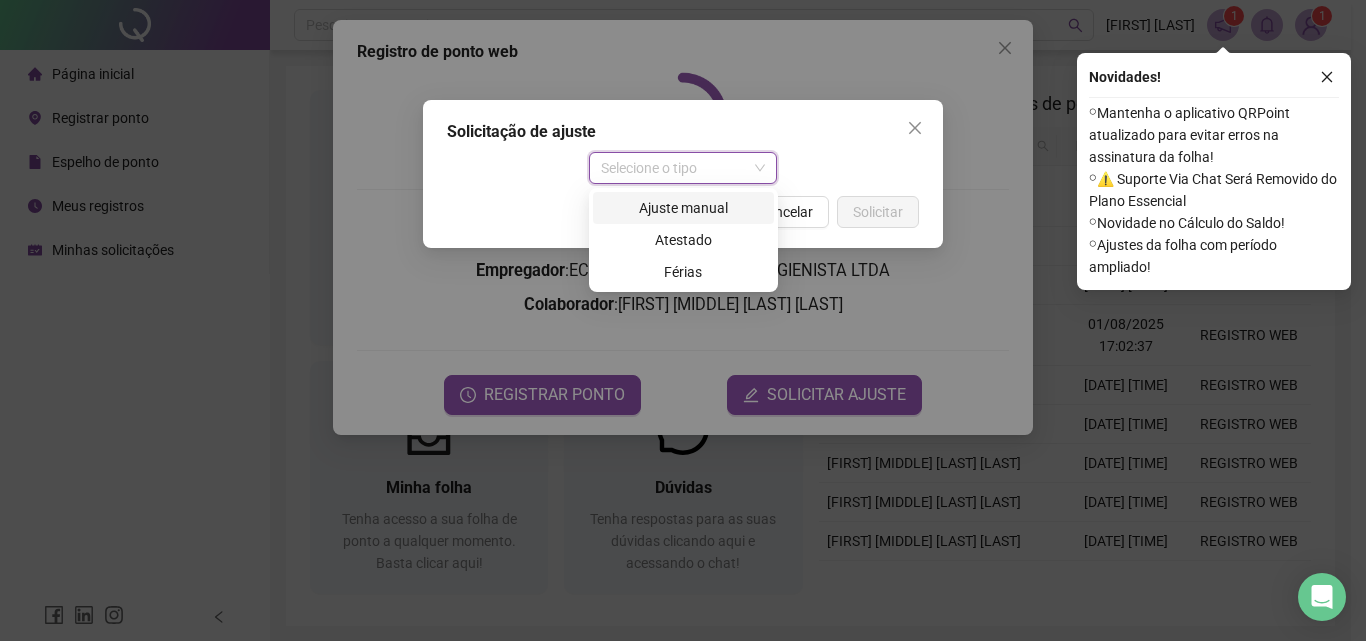 click on "Ajuste manual" at bounding box center (683, 208) 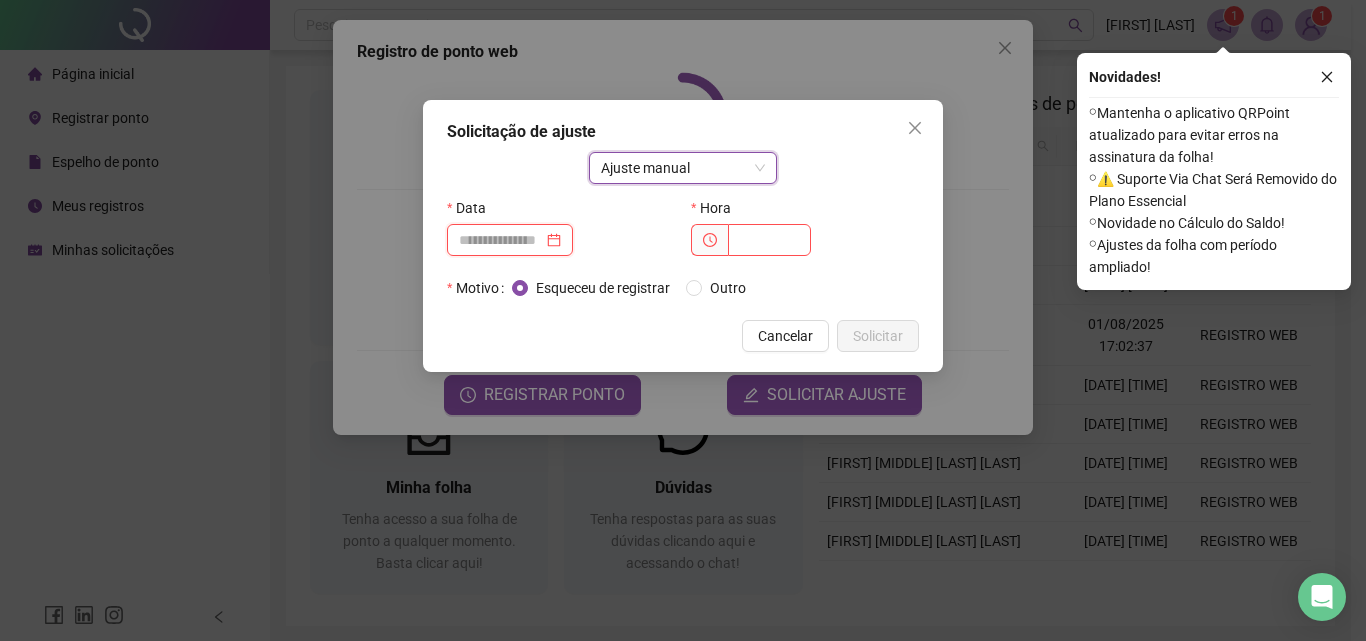 click at bounding box center (501, 240) 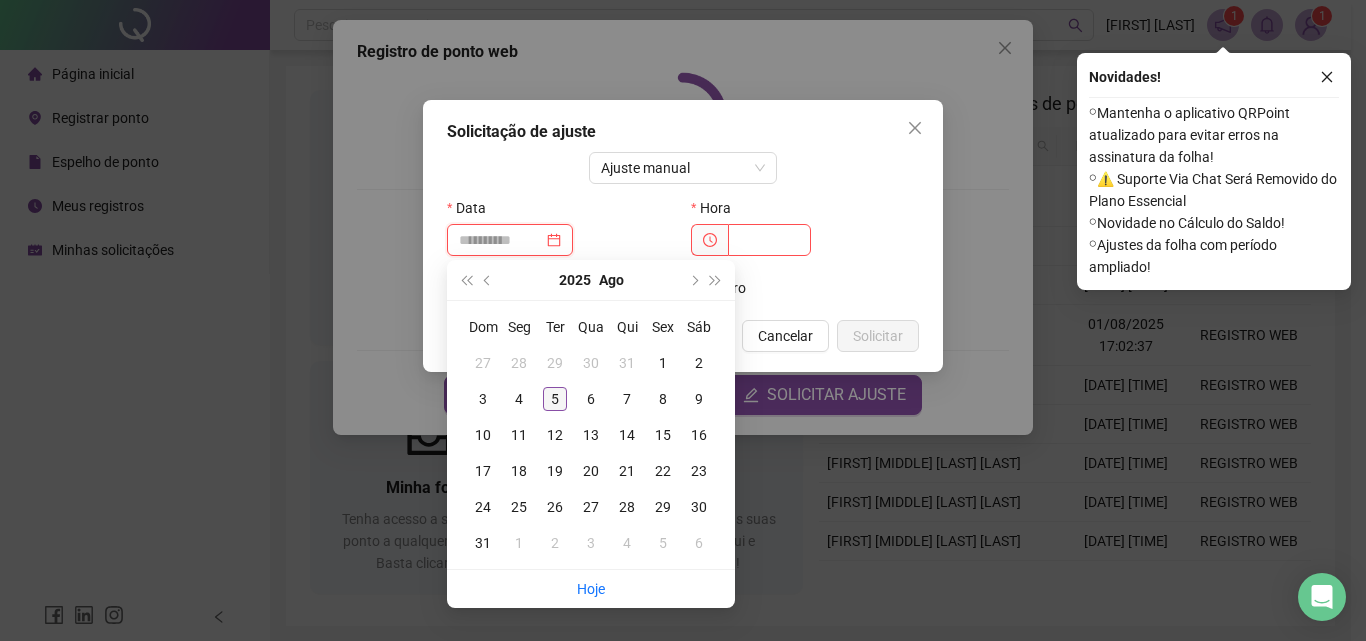 type on "**********" 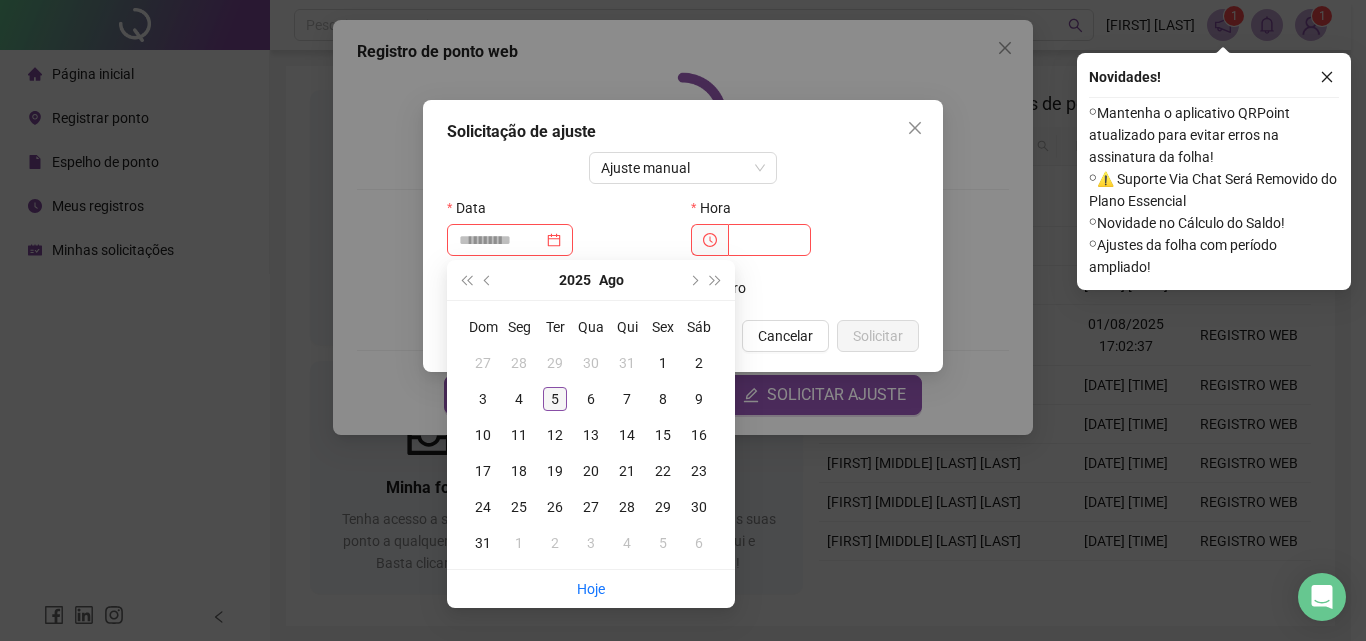click on "5" at bounding box center (555, 399) 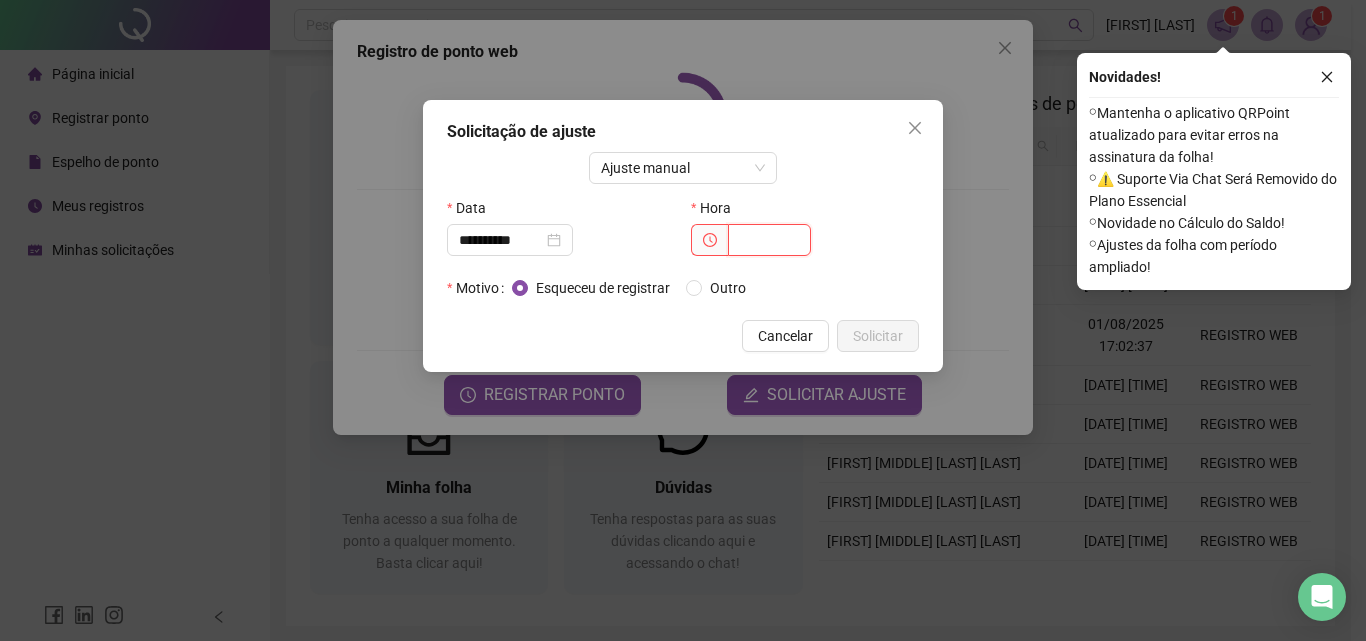 click at bounding box center [769, 240] 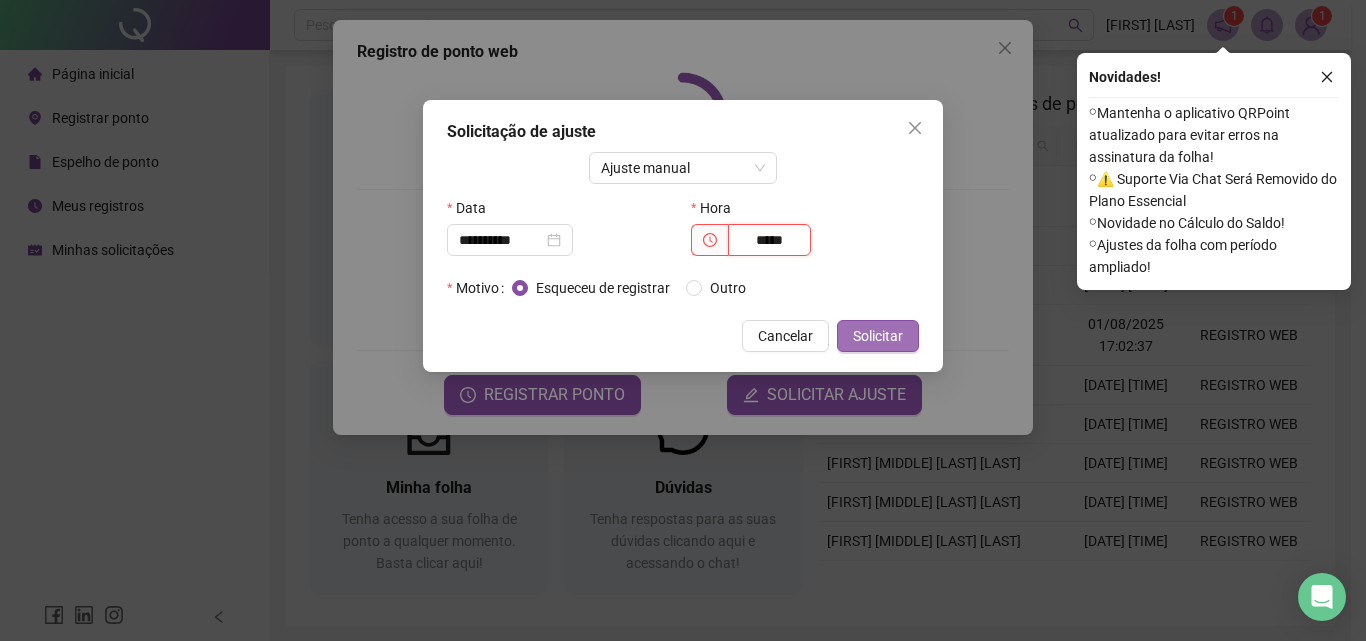 type on "*****" 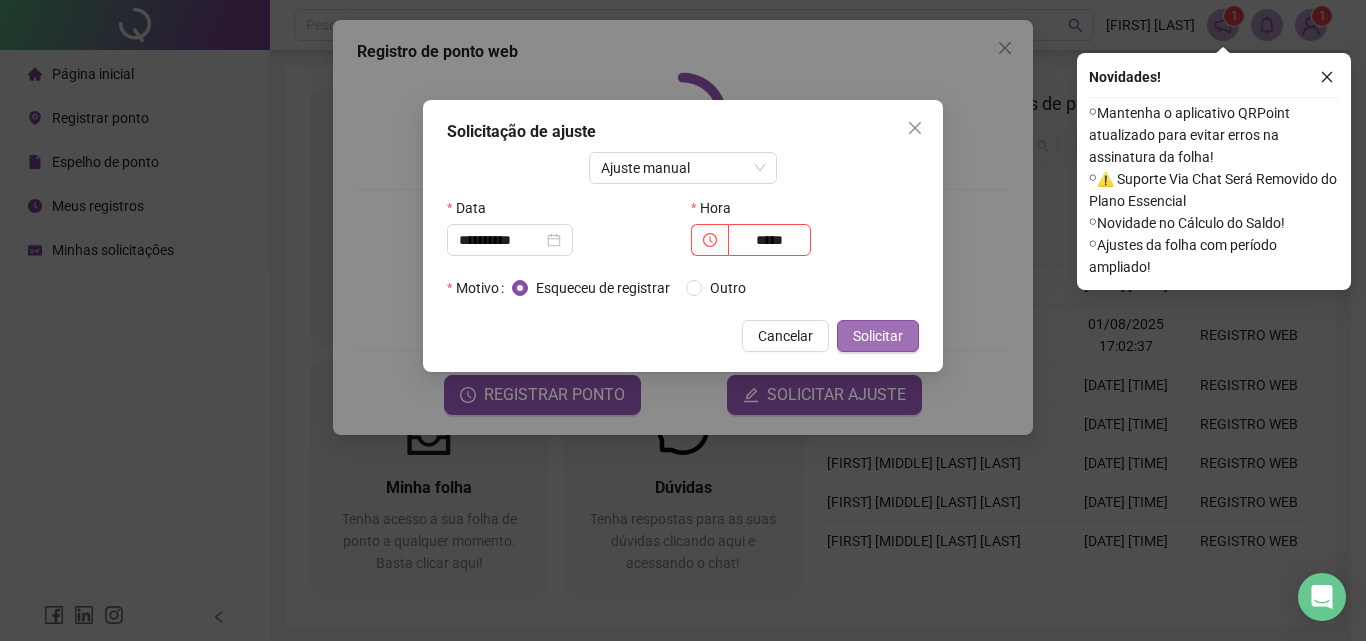 click on "Solicitar" at bounding box center (878, 336) 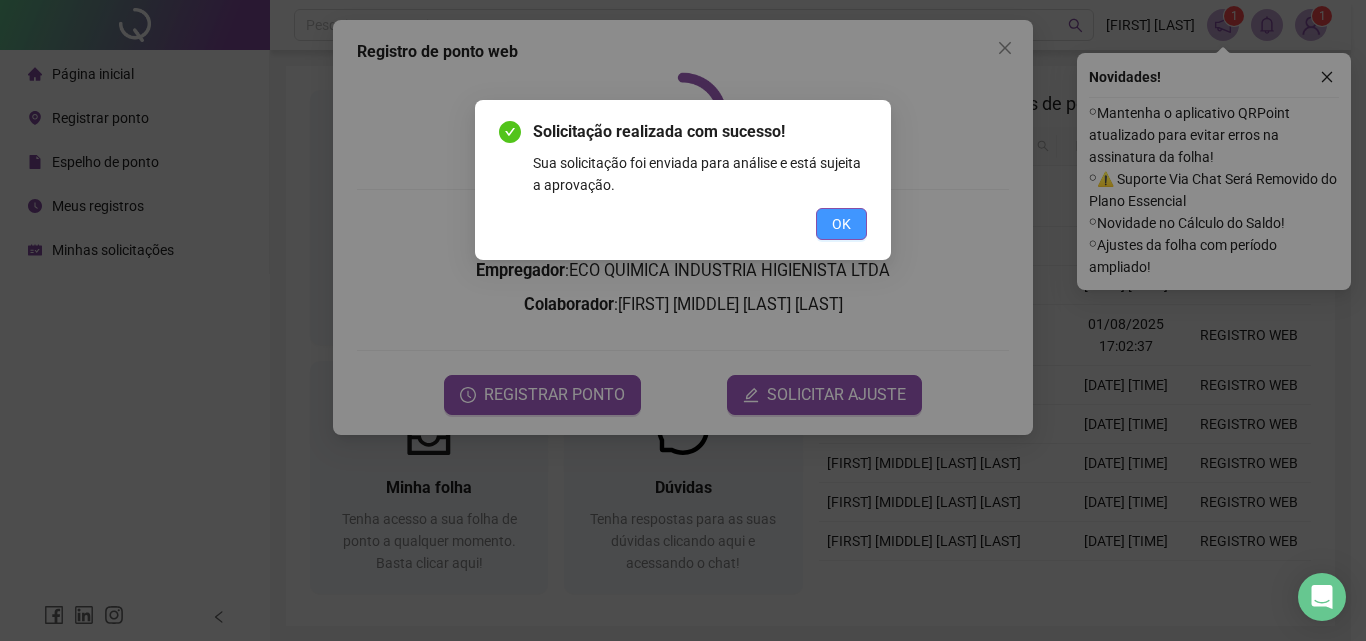 click on "OK" at bounding box center (841, 224) 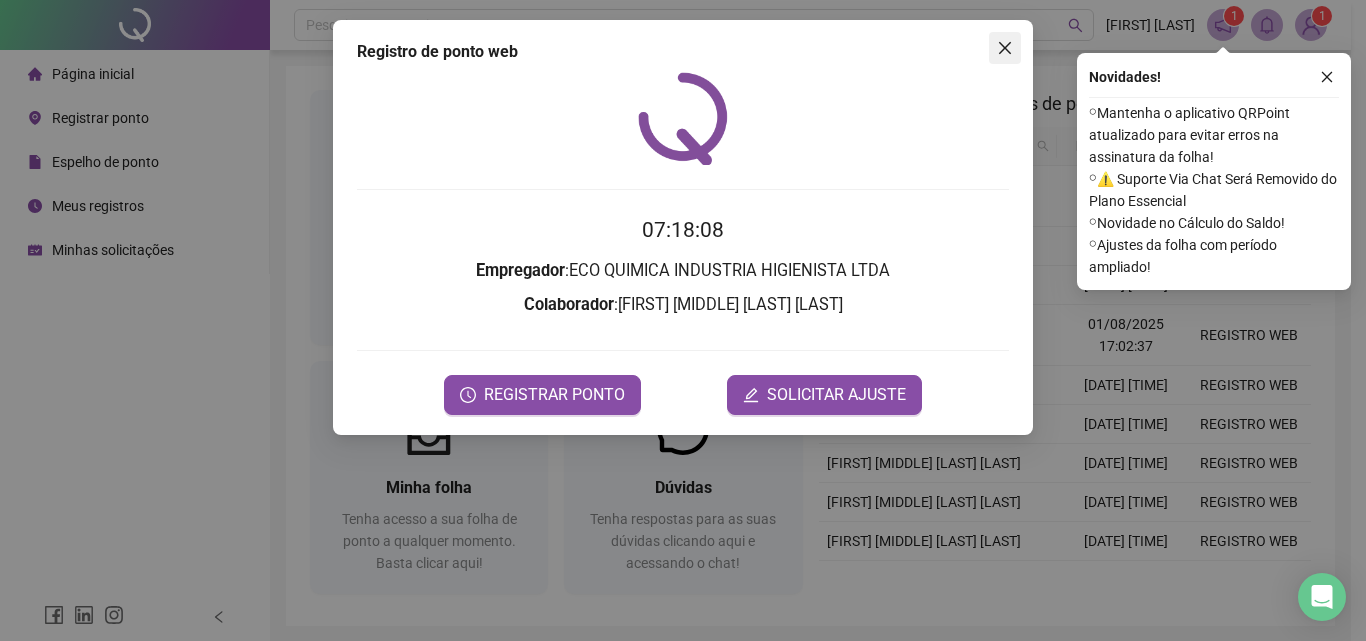 click 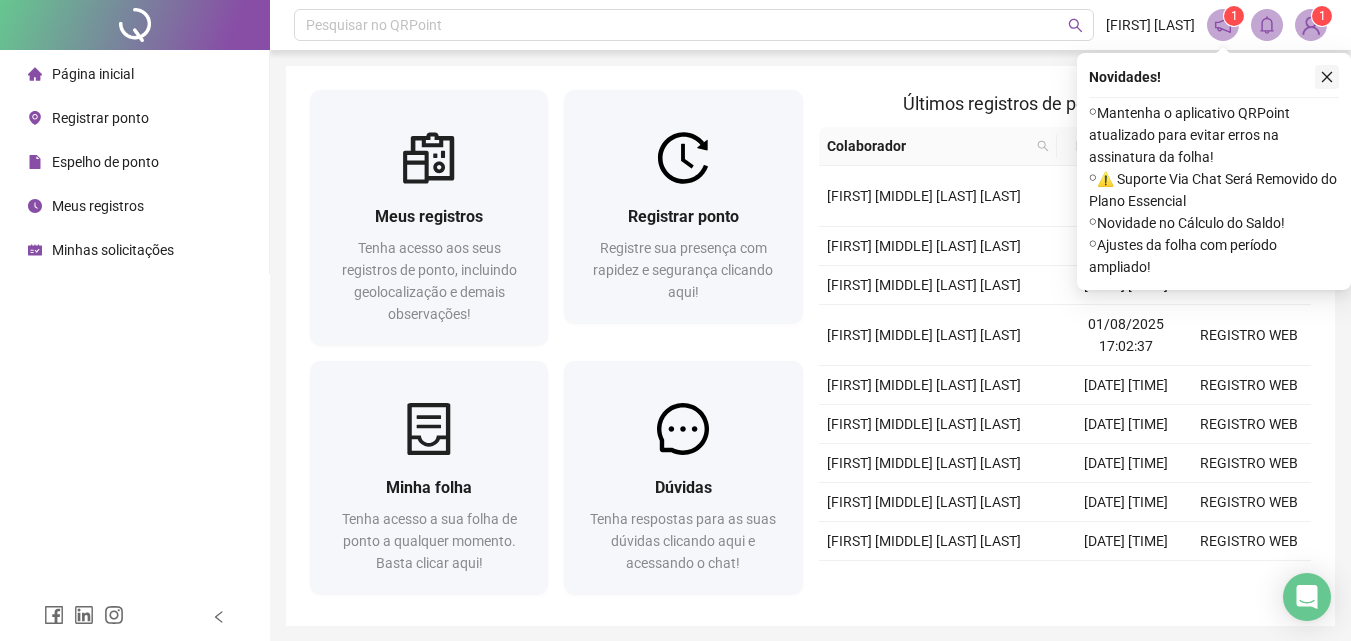 click 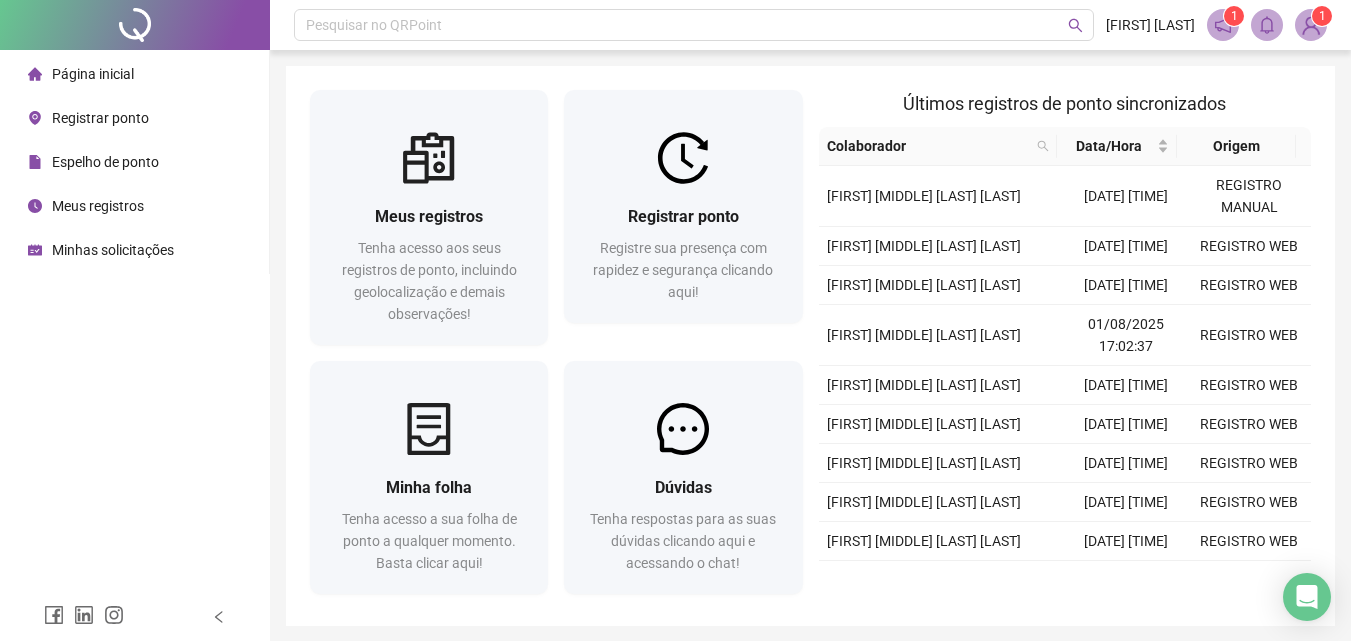 click at bounding box center [1311, 25] 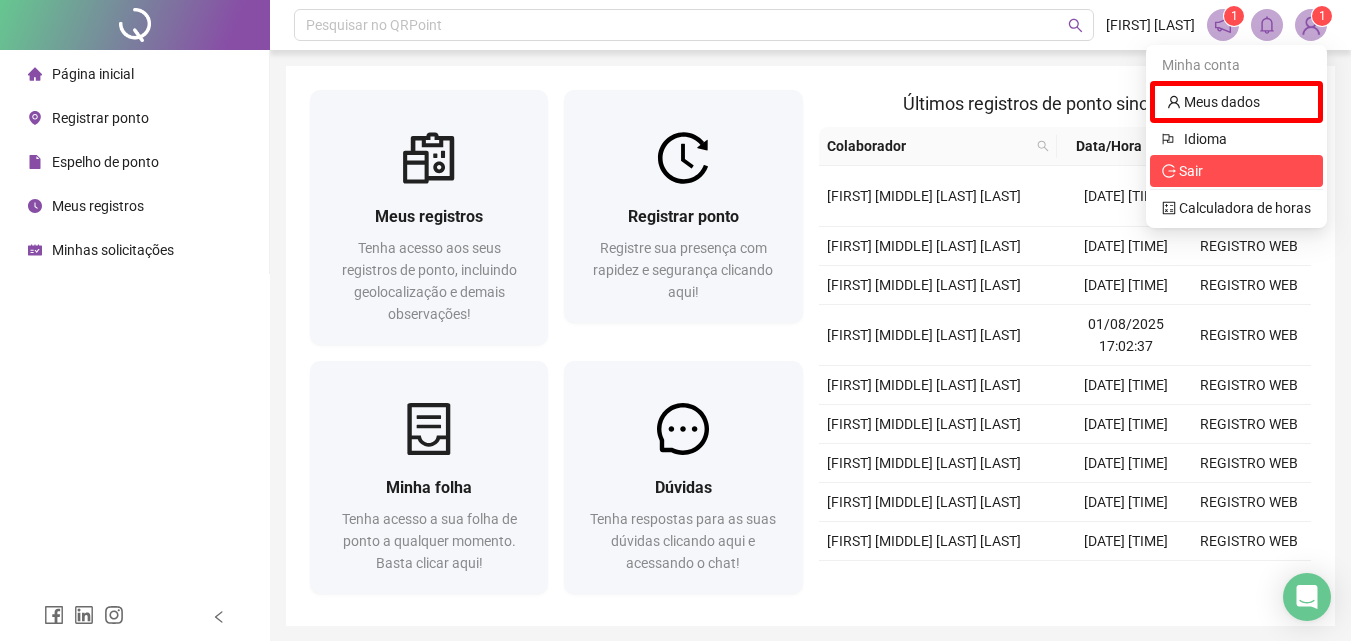 click on "Sair" at bounding box center [1191, 171] 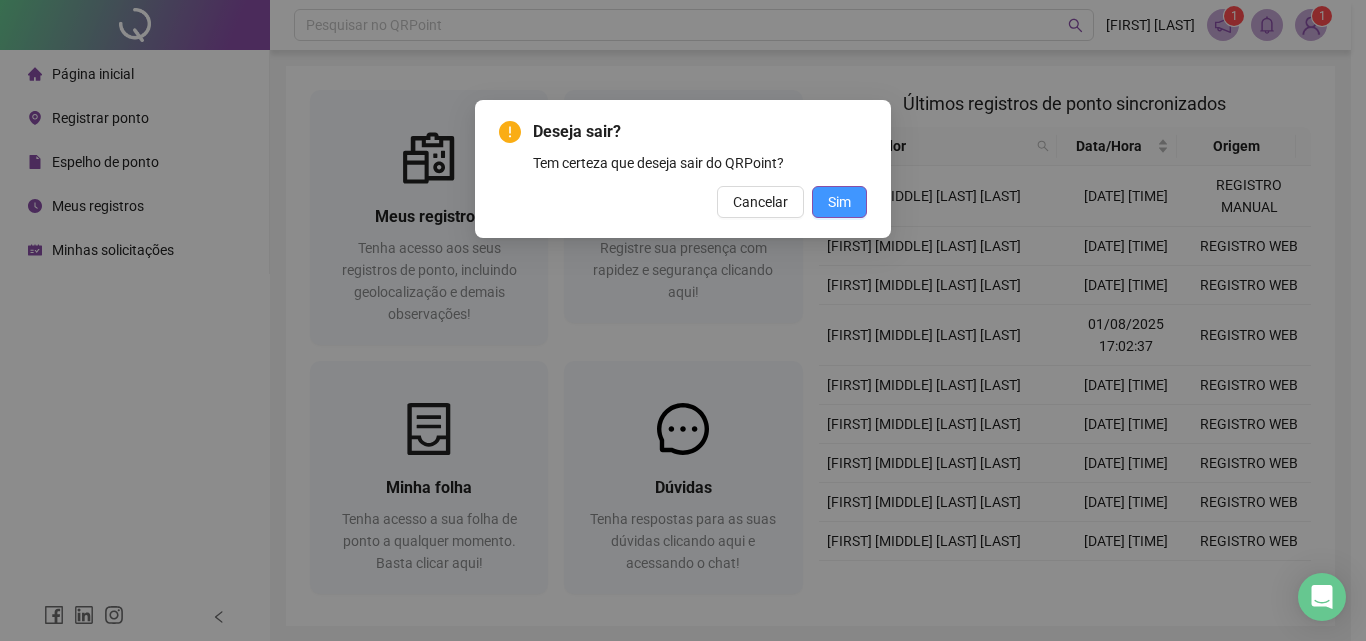 click on "Sim" at bounding box center [839, 202] 